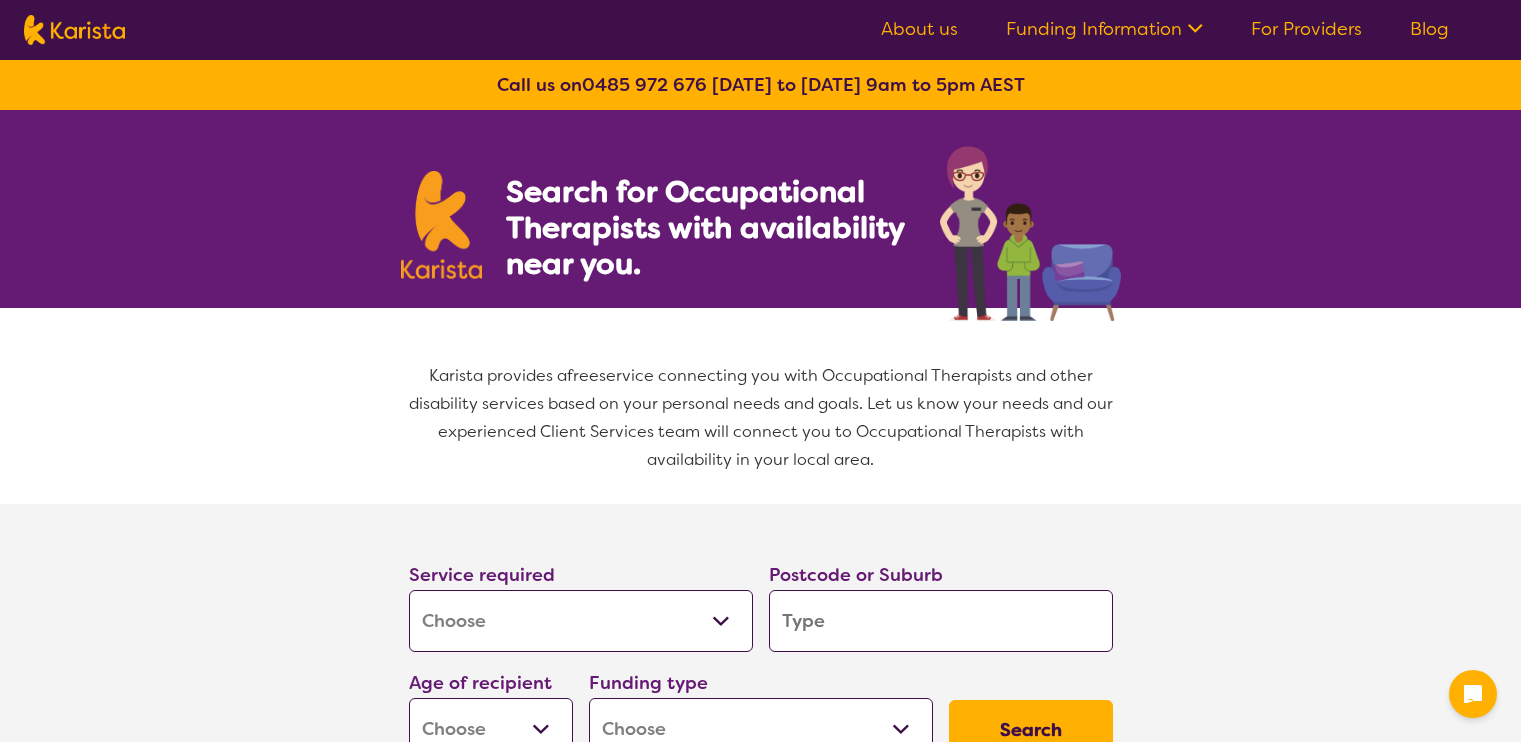 select on "[MEDICAL_DATA]" 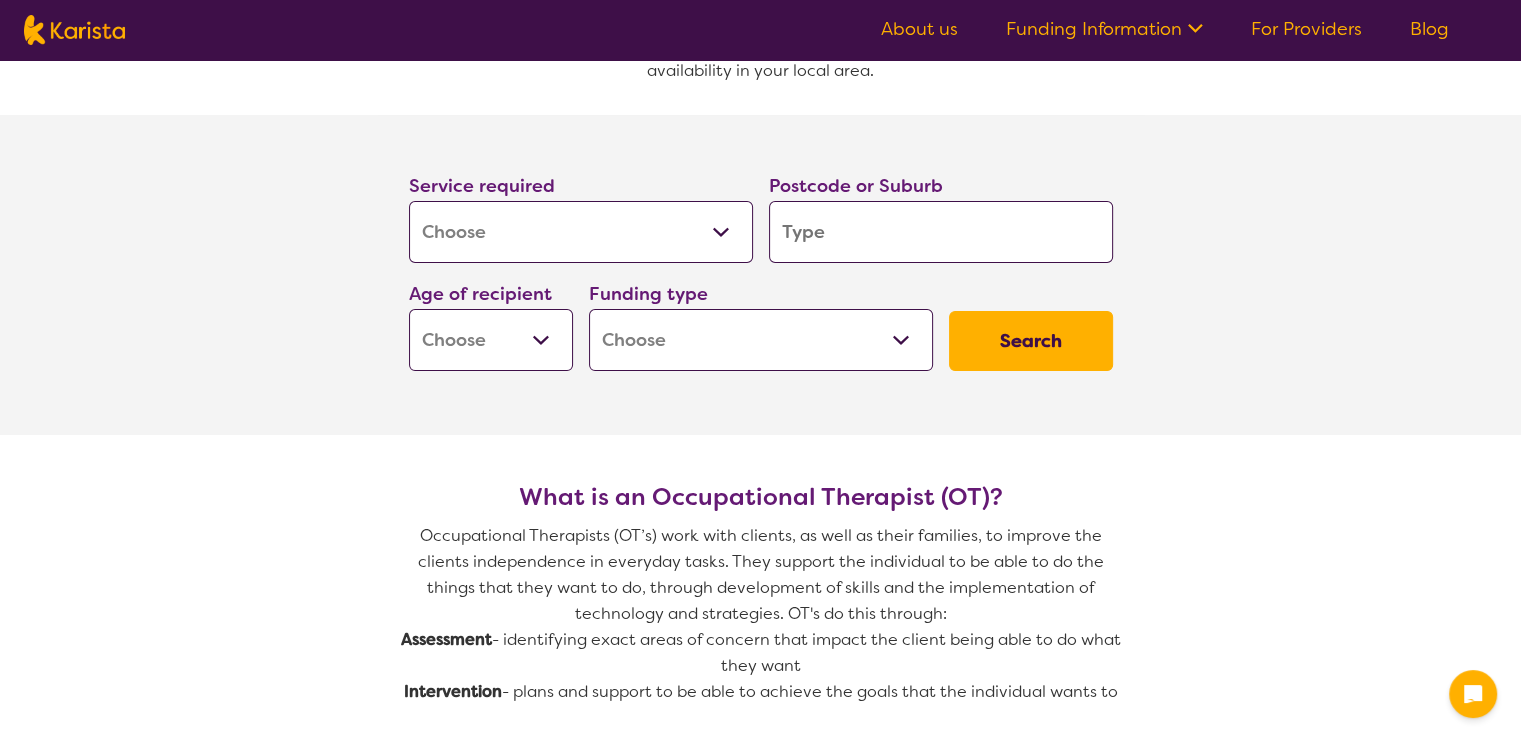 scroll, scrollTop: 400, scrollLeft: 0, axis: vertical 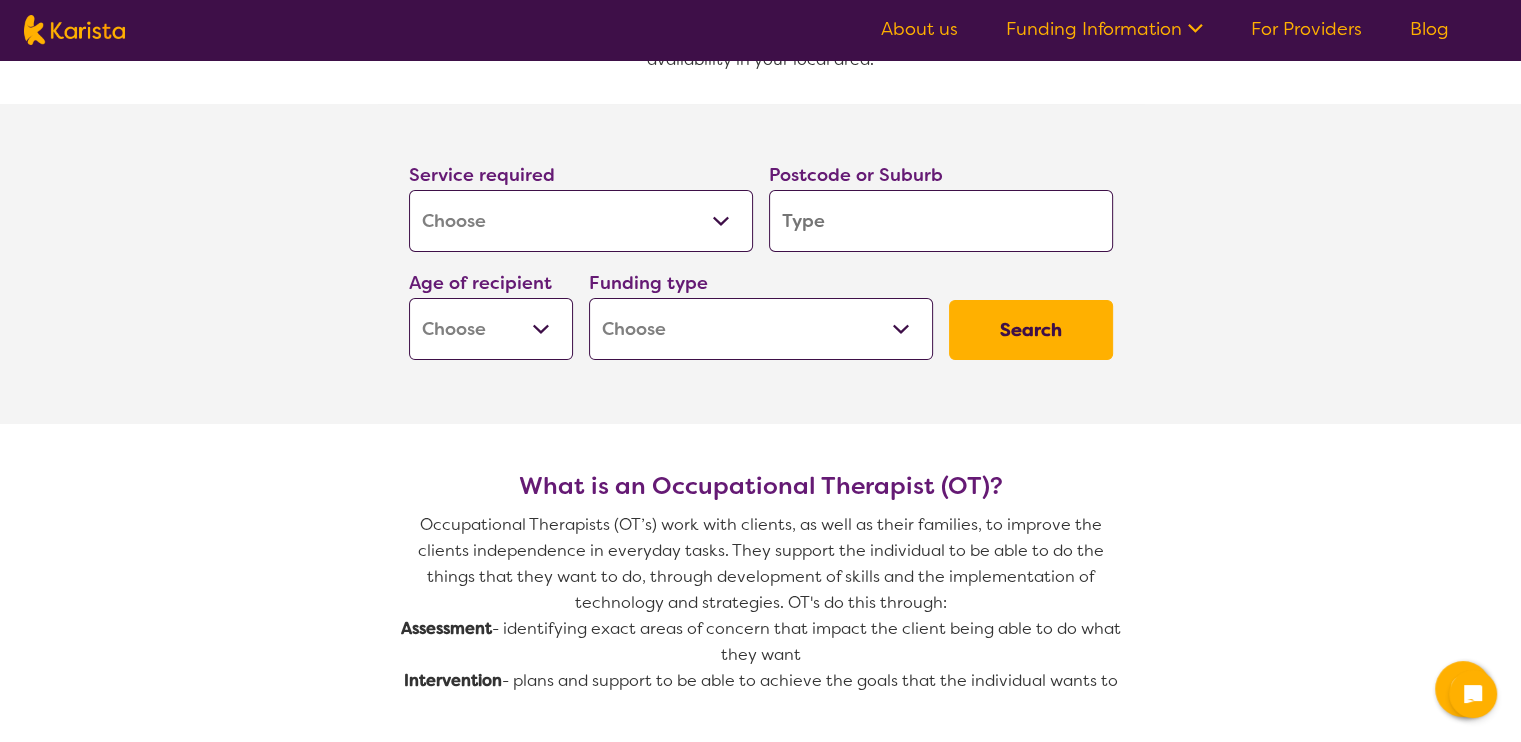 click at bounding box center (941, 221) 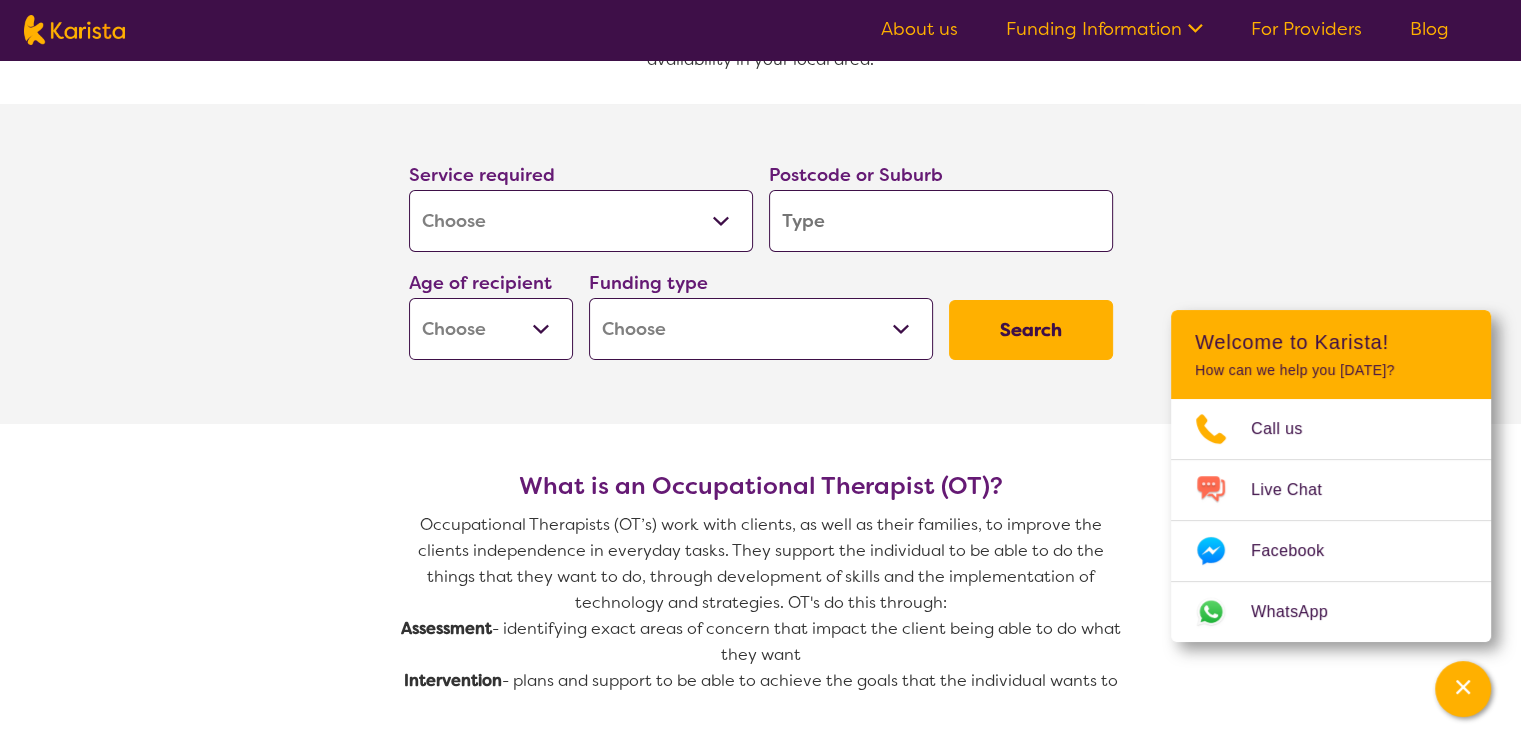 type on "7" 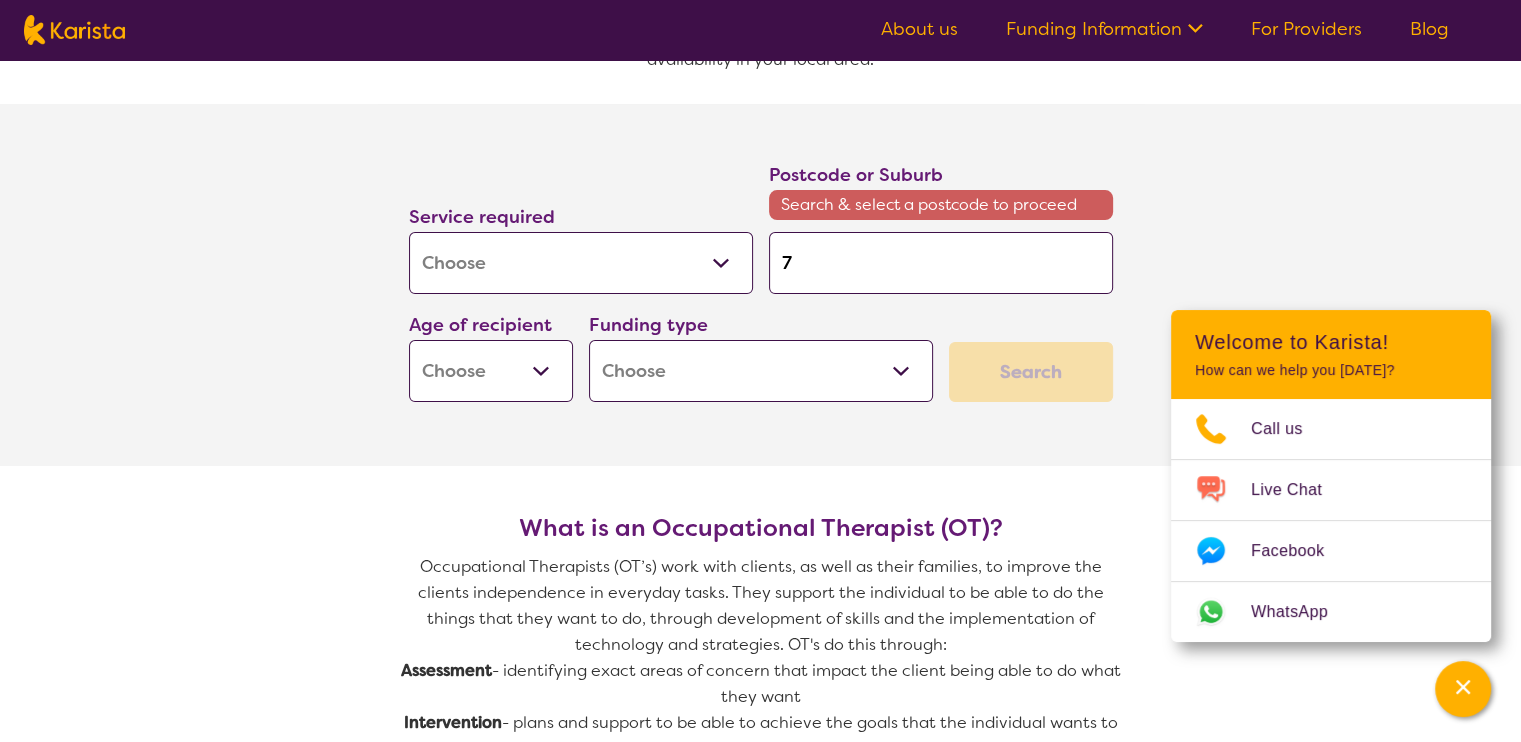 type on "72" 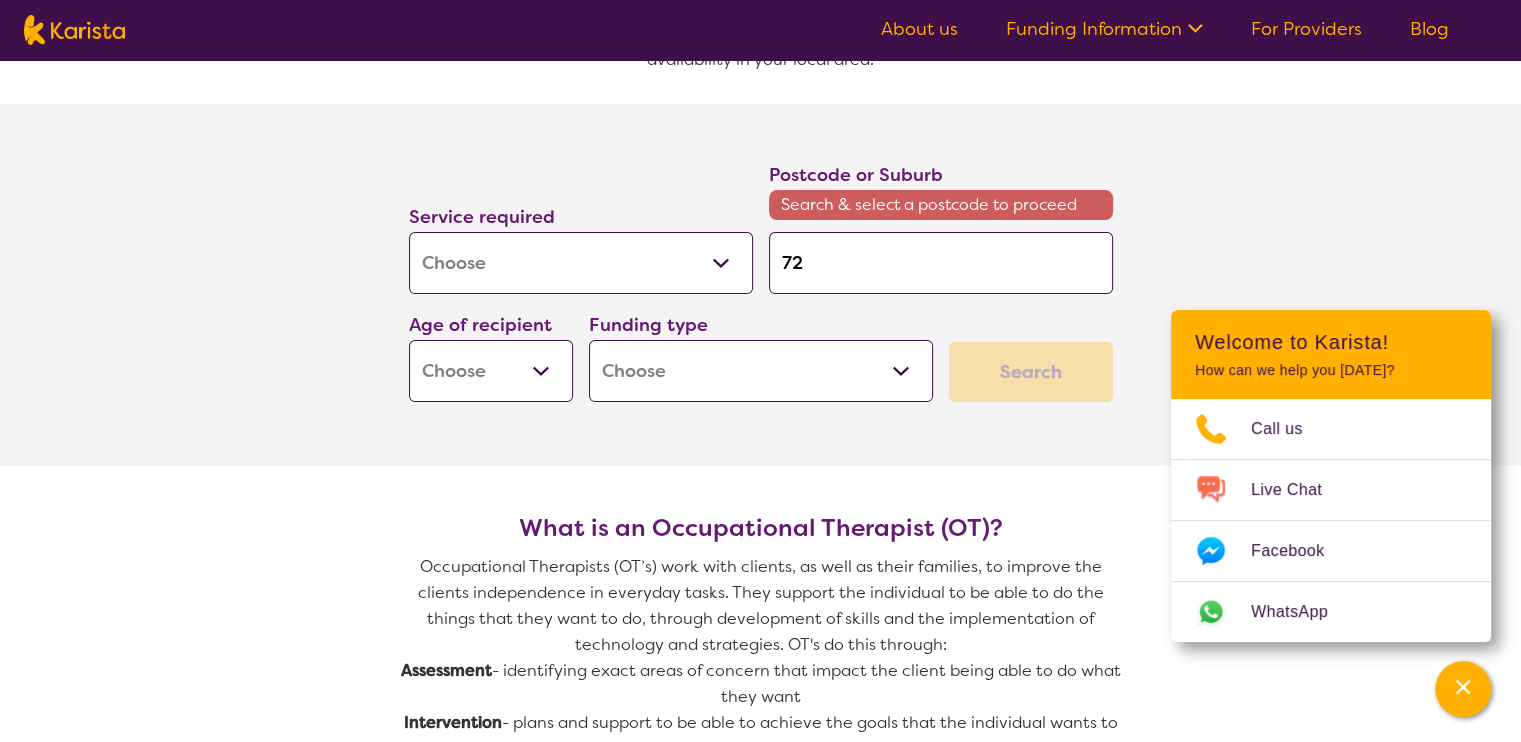type on "724" 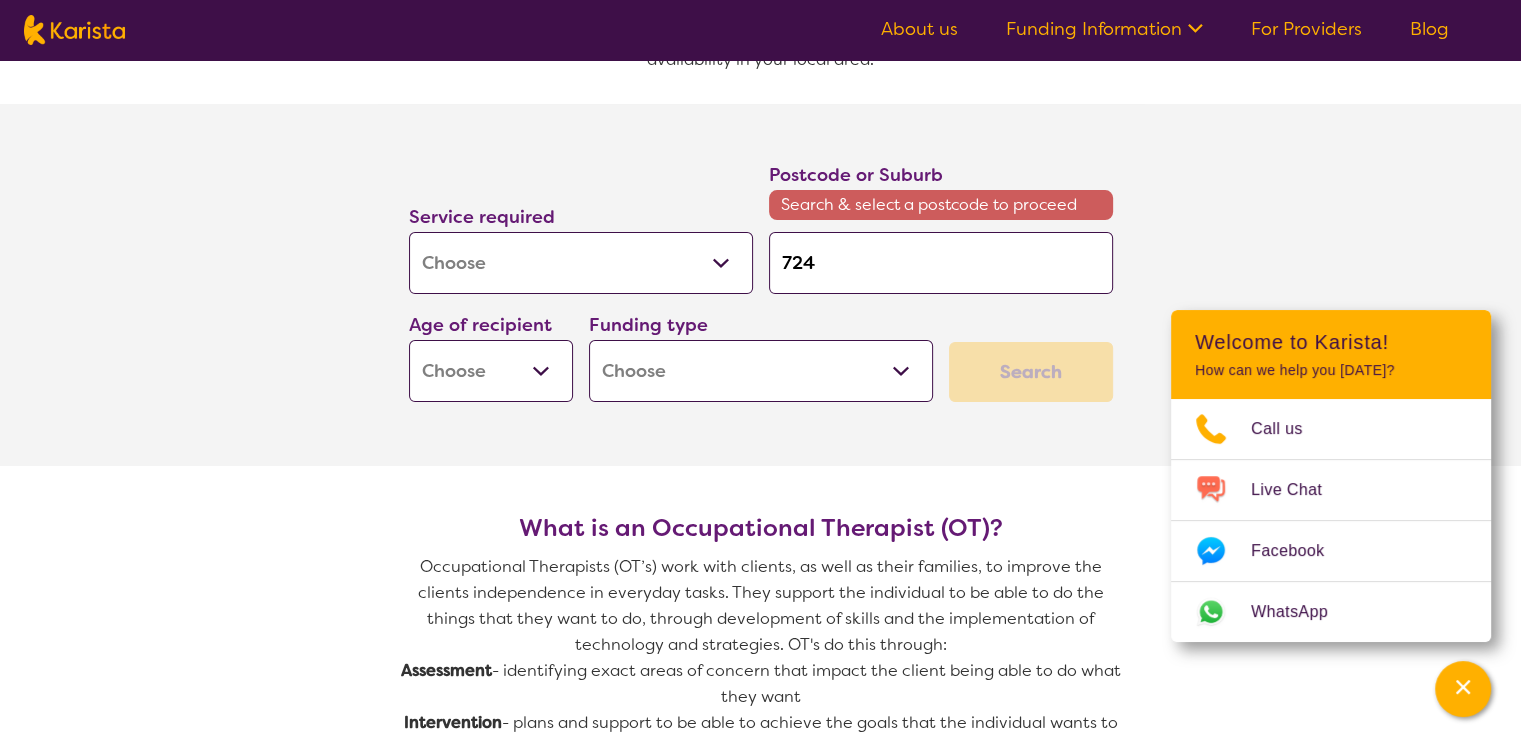 type on "7248" 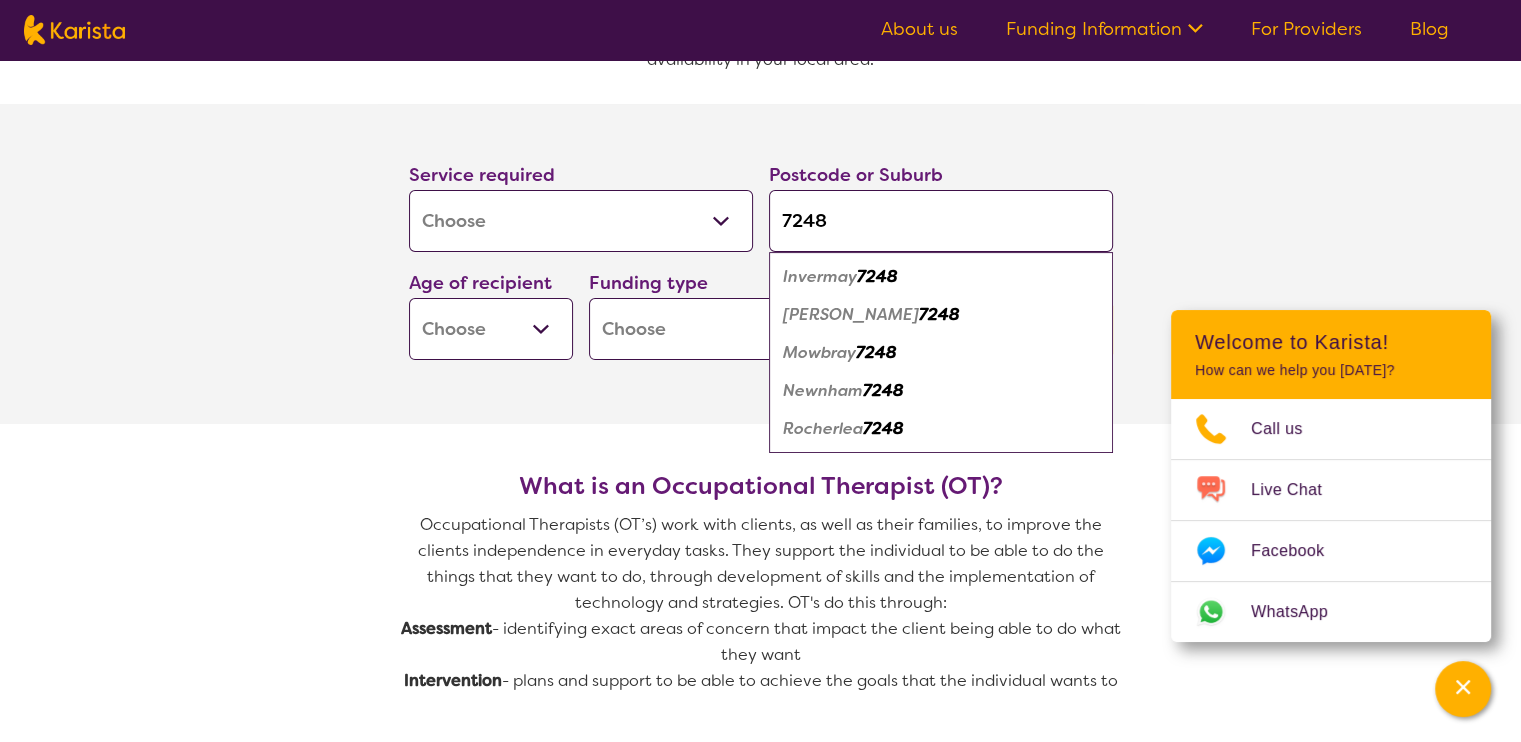 type on "7248" 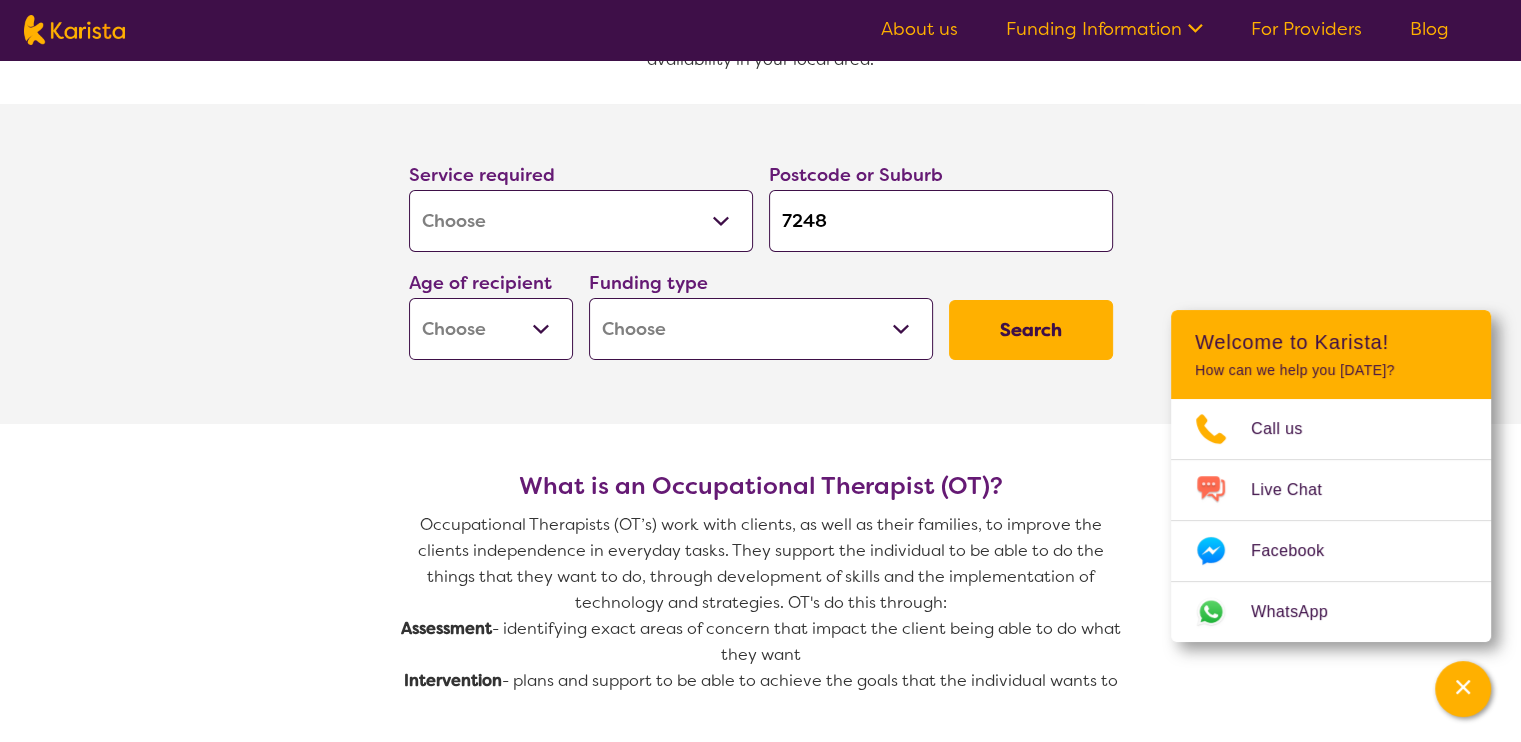 click on "Early Childhood - 0 to 9 Child - 10 to 11 Adolescent - 12 to 17 Adult - 18 to 64 Aged - [DEMOGRAPHIC_DATA]+" at bounding box center [491, 329] 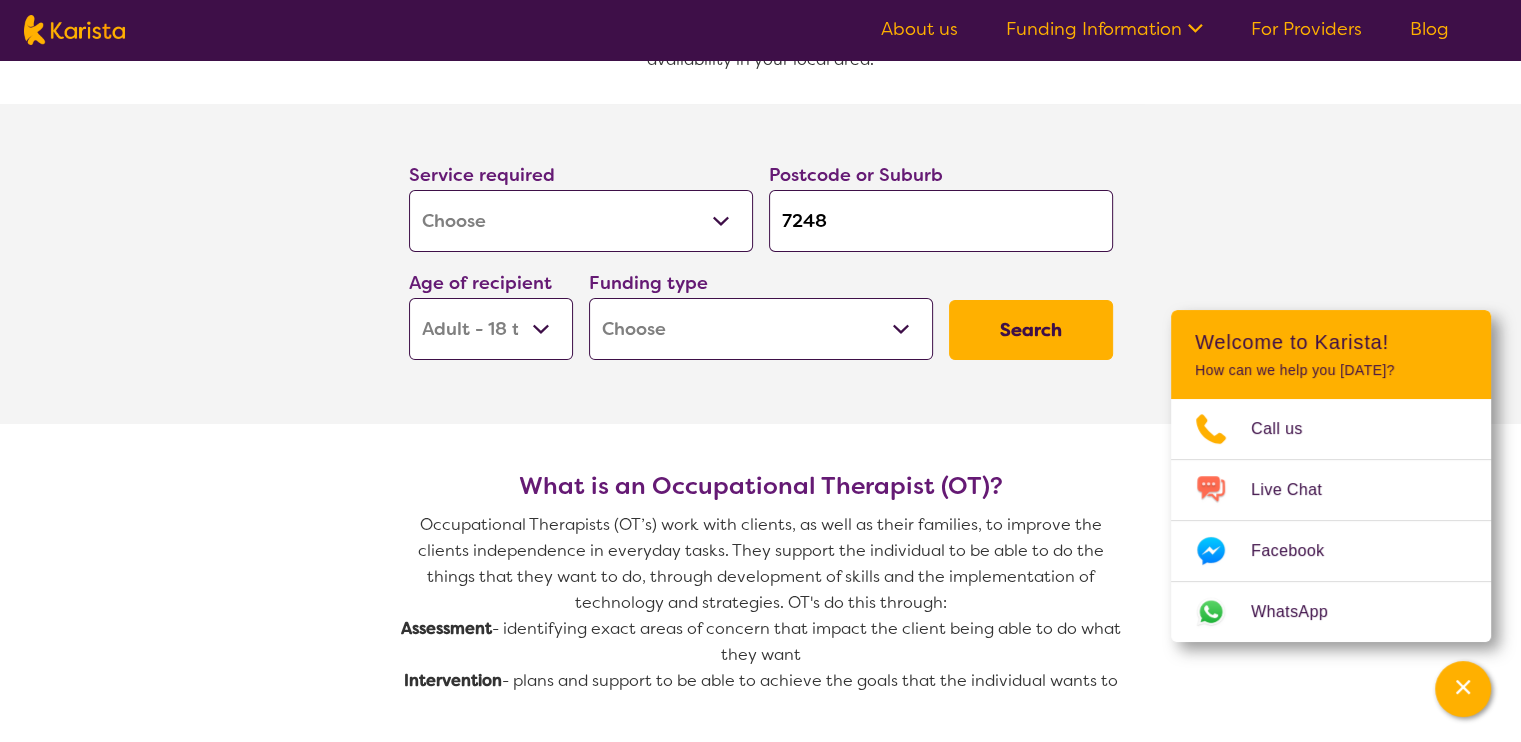 click on "Early Childhood - 0 to 9 Child - 10 to 11 Adolescent - 12 to 17 Adult - 18 to 64 Aged - [DEMOGRAPHIC_DATA]+" at bounding box center [491, 329] 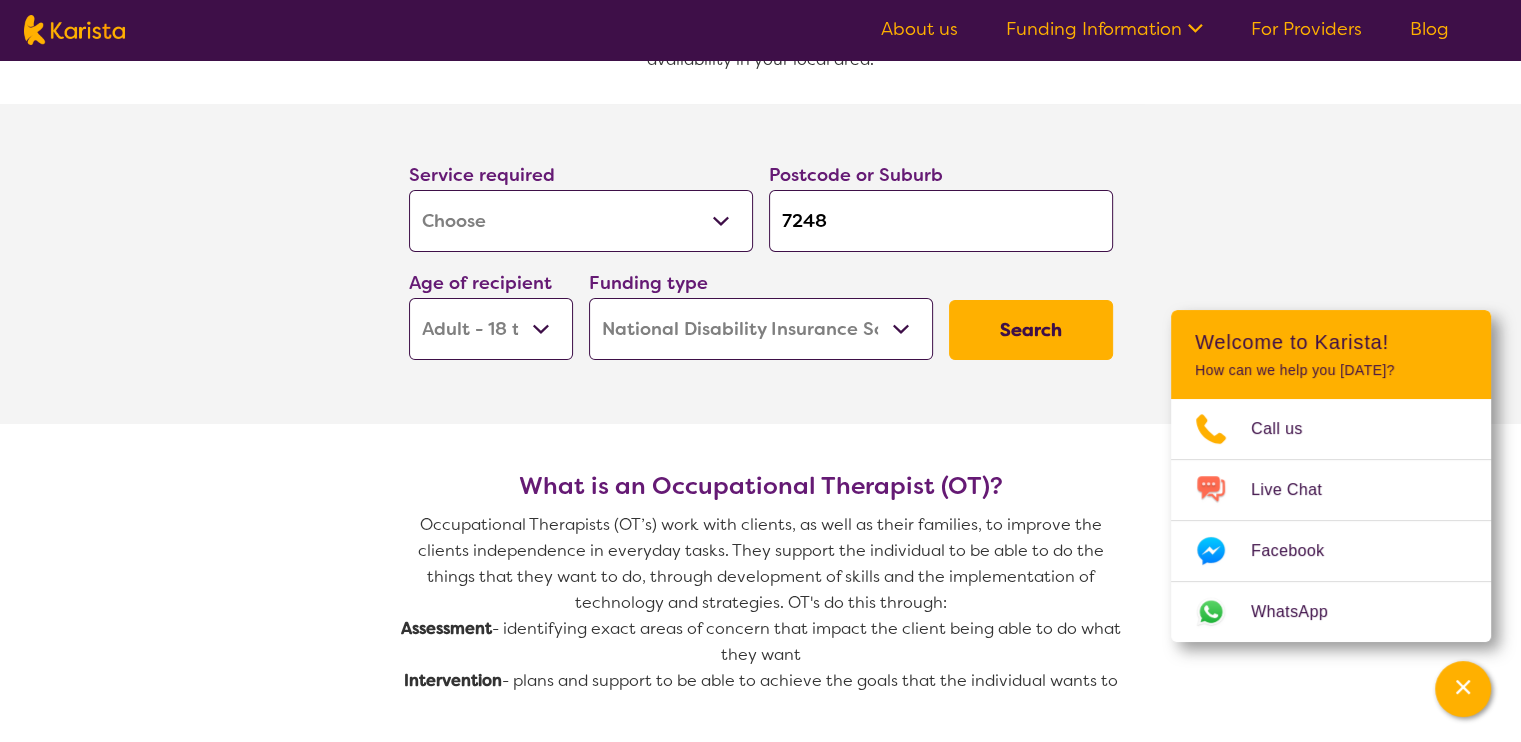 click on "Home Care Package (HCP) National Disability Insurance Scheme (NDIS) I don't know" at bounding box center (761, 329) 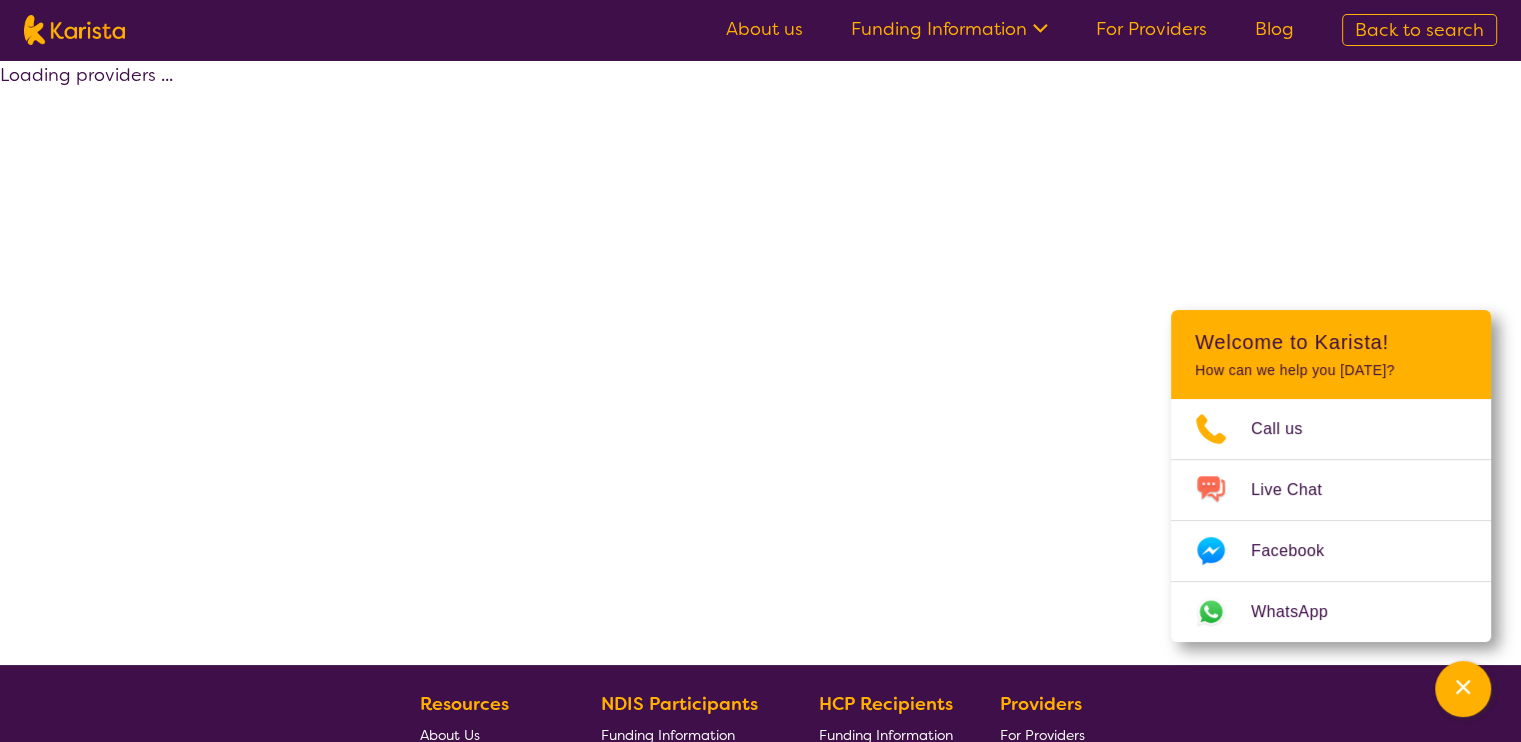 select on "by_score" 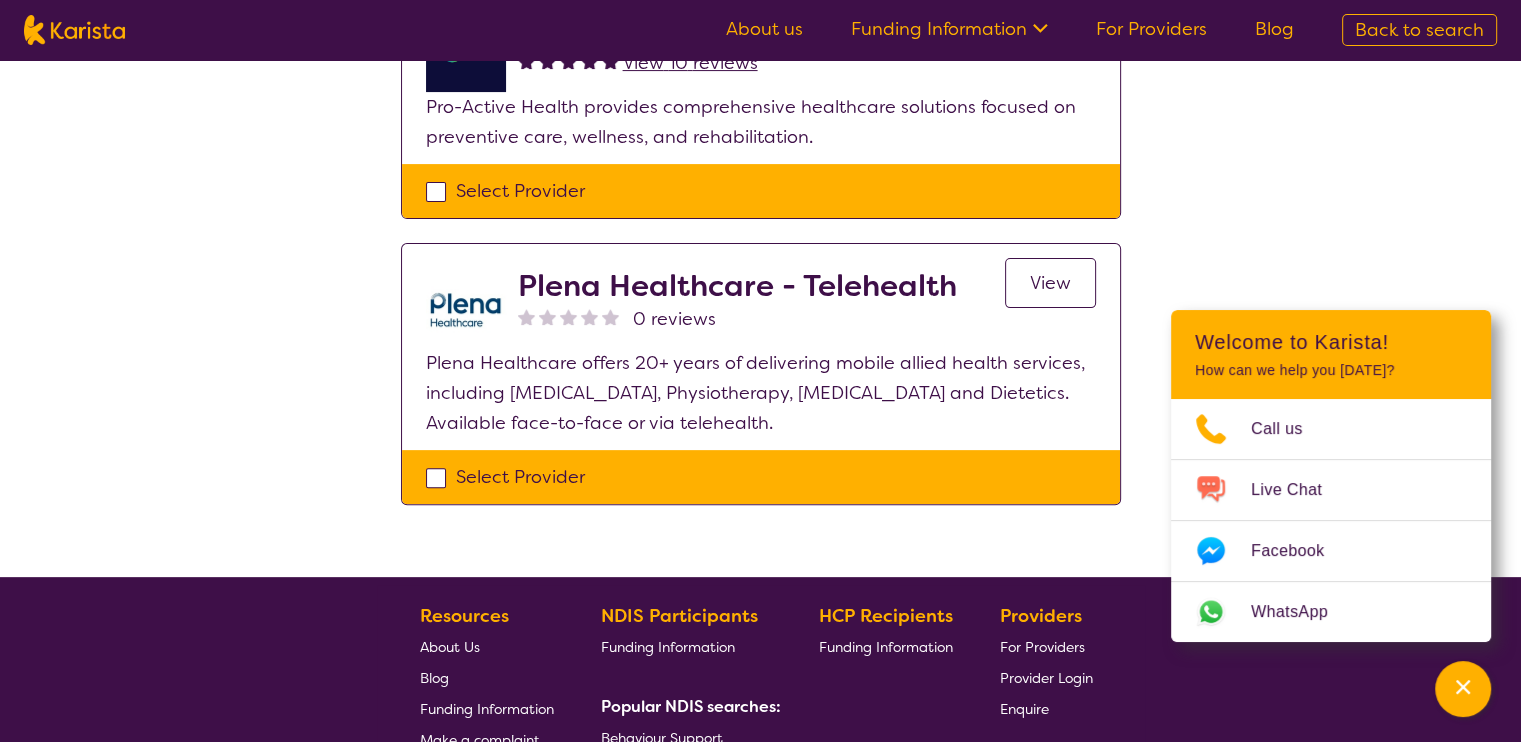 scroll, scrollTop: 200, scrollLeft: 0, axis: vertical 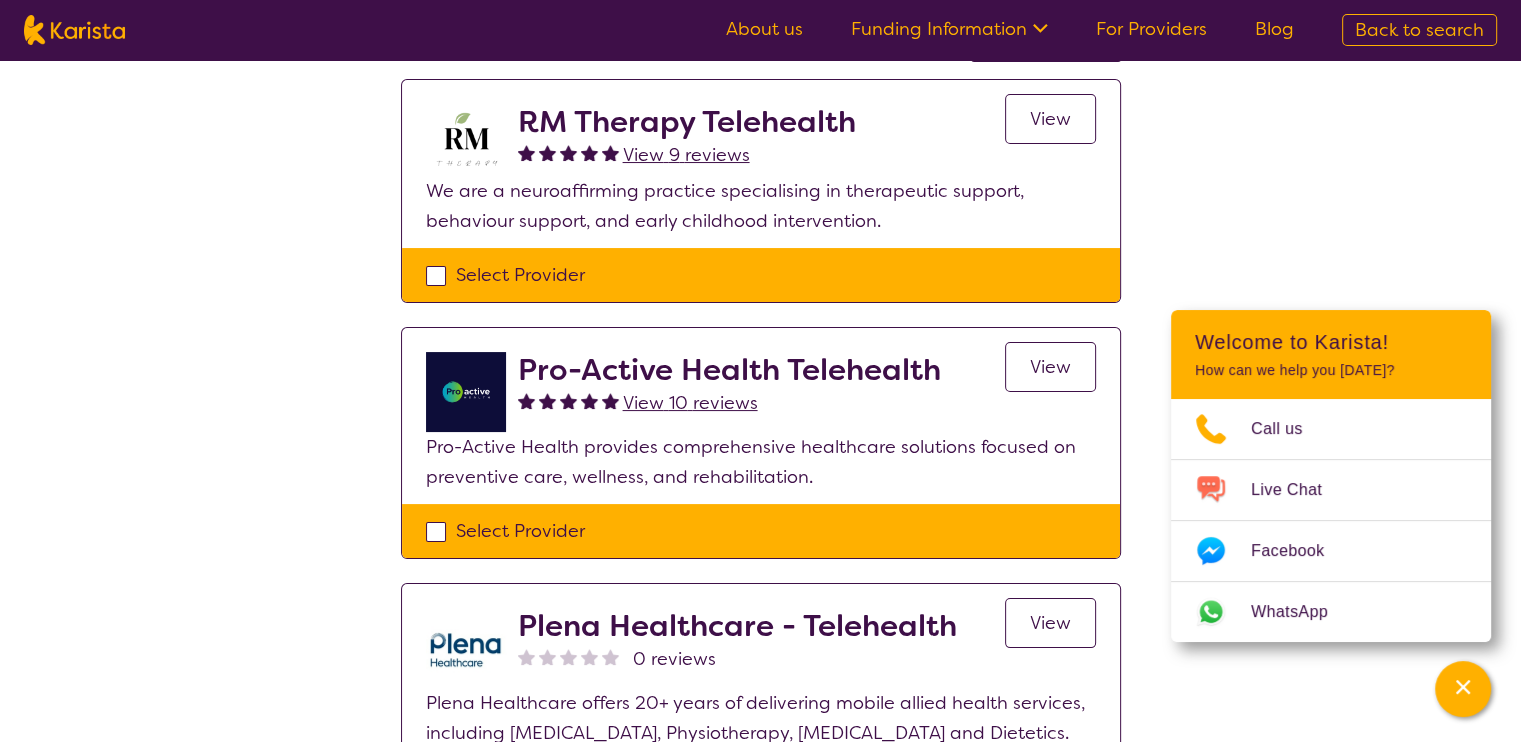 click on "View" at bounding box center (1050, 367) 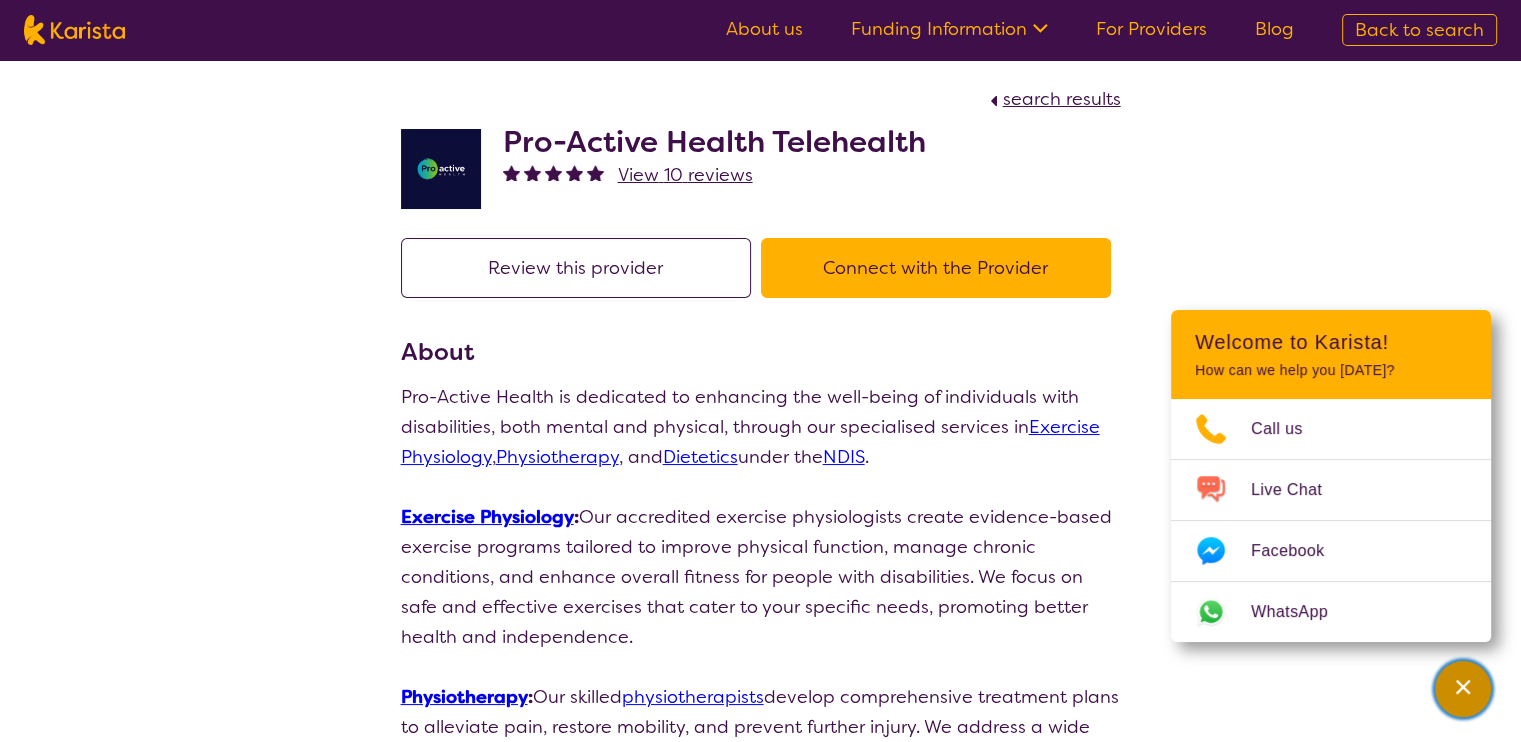 click at bounding box center (1463, 689) 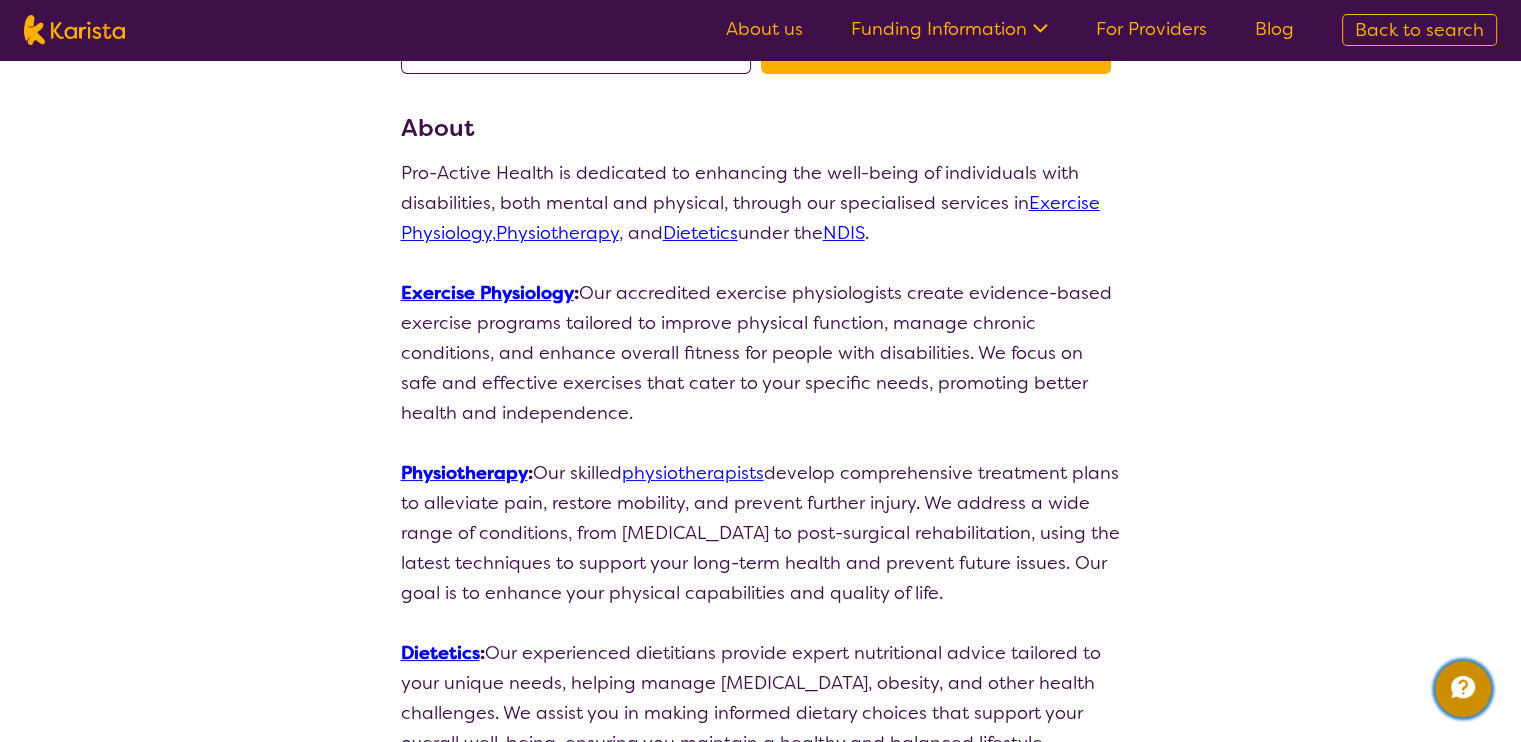 scroll, scrollTop: 0, scrollLeft: 0, axis: both 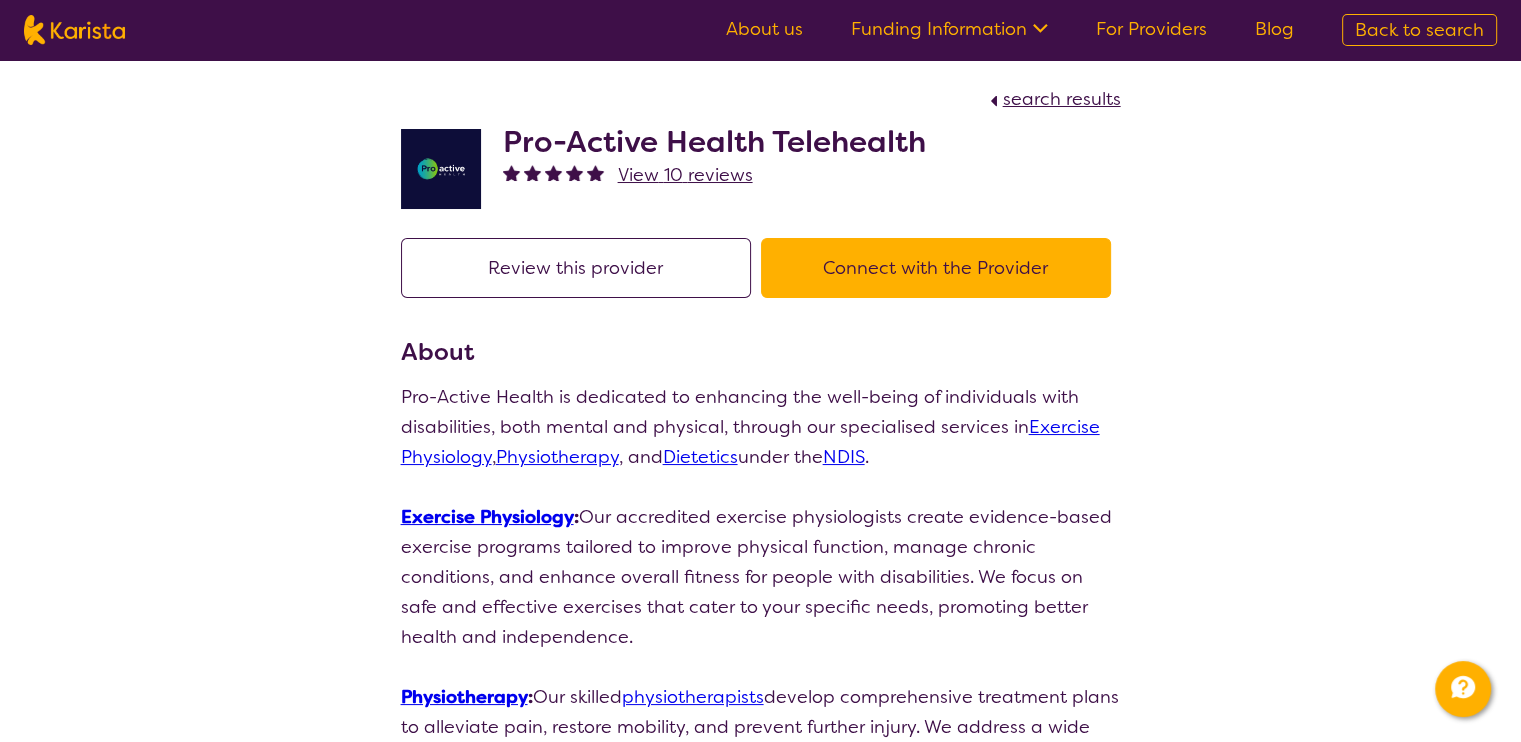 click on "Connect with the Provider" at bounding box center [936, 268] 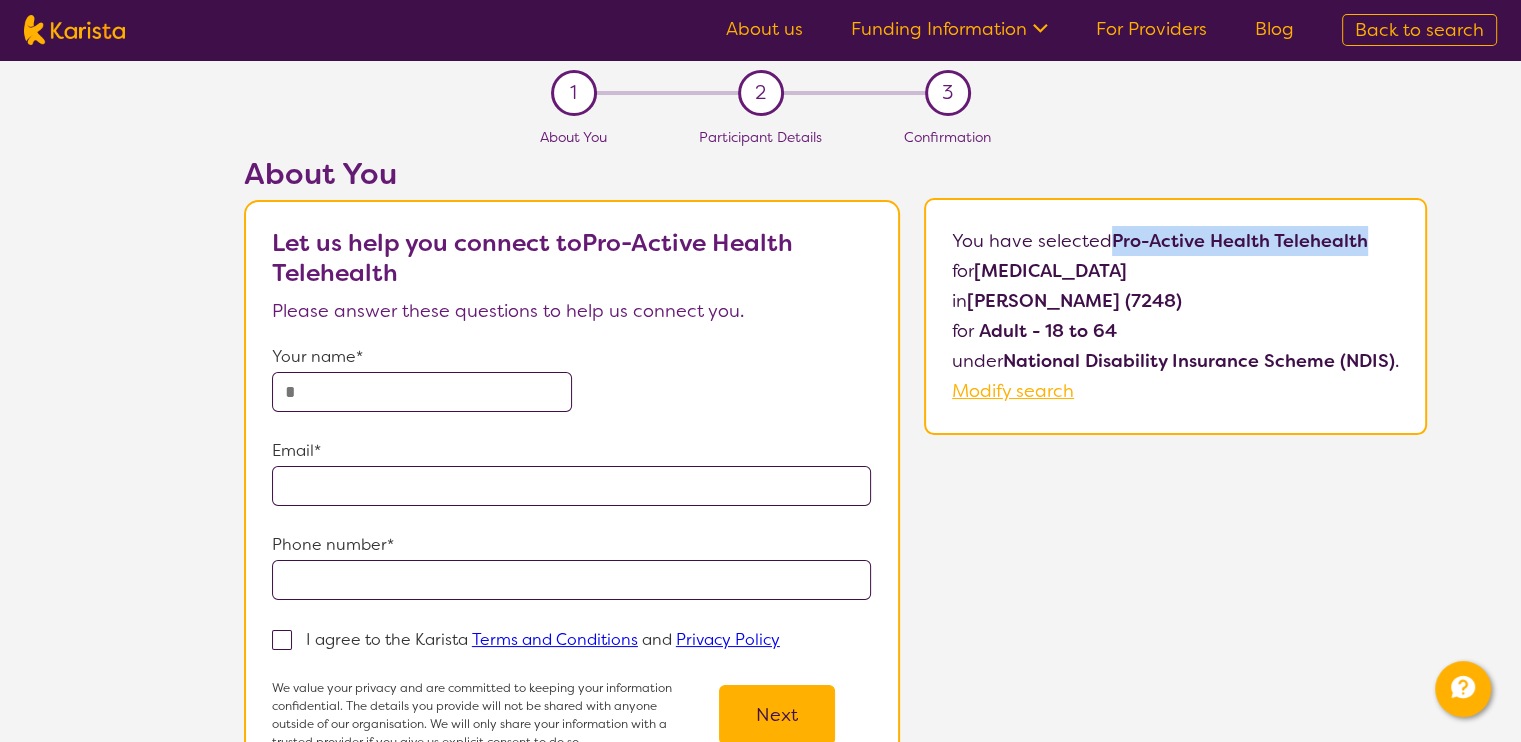 drag, startPoint x: 1115, startPoint y: 243, endPoint x: 1411, endPoint y: 257, distance: 296.3309 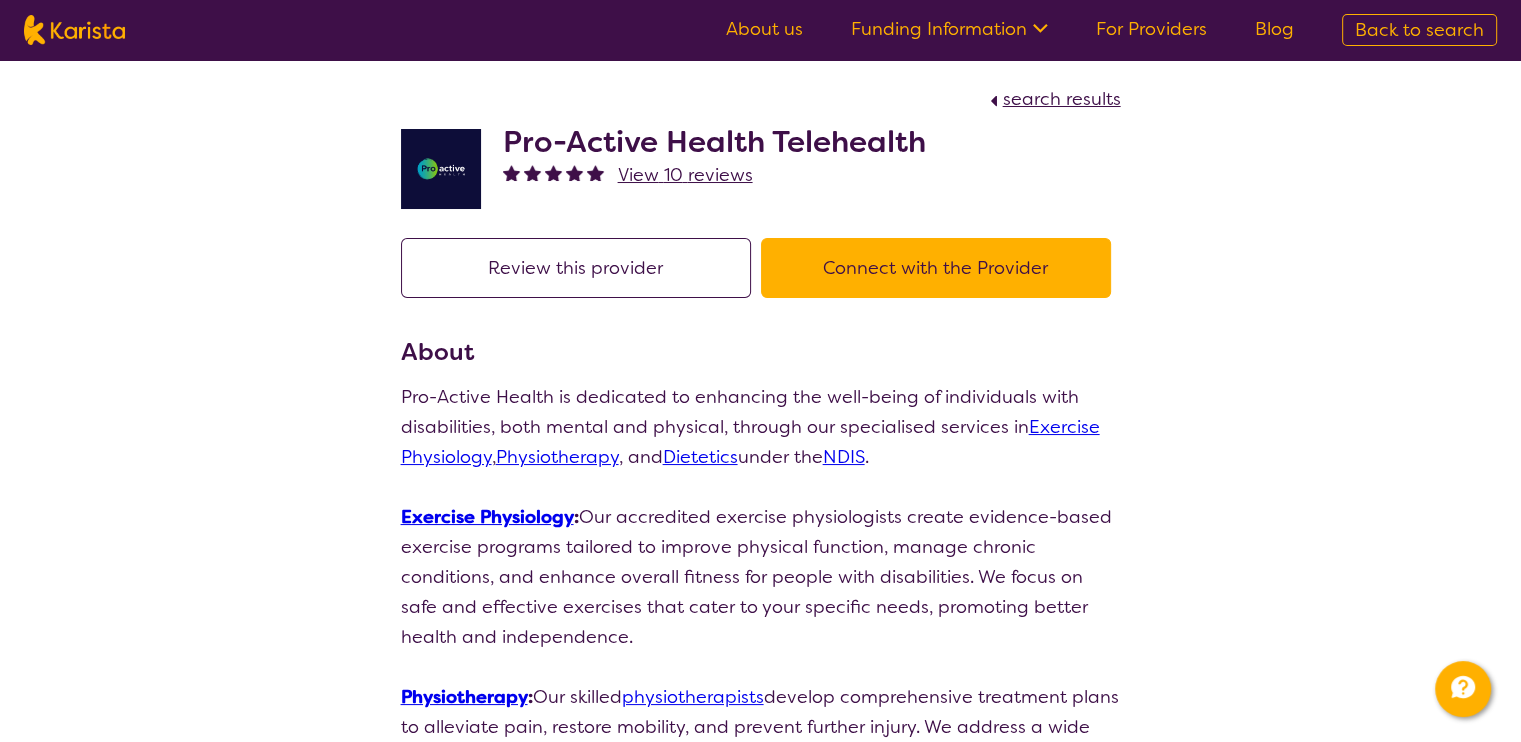 select on "by_score" 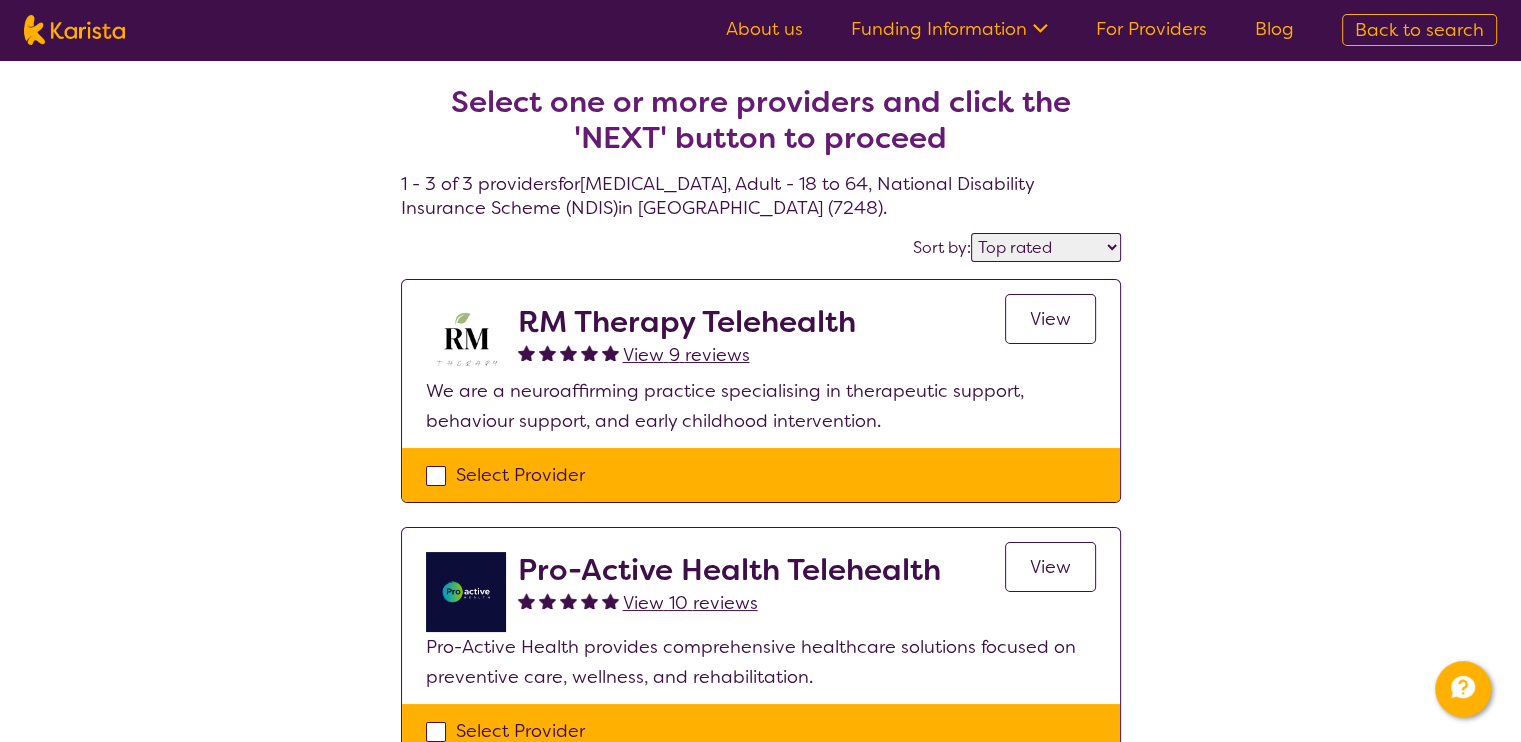 scroll, scrollTop: 200, scrollLeft: 0, axis: vertical 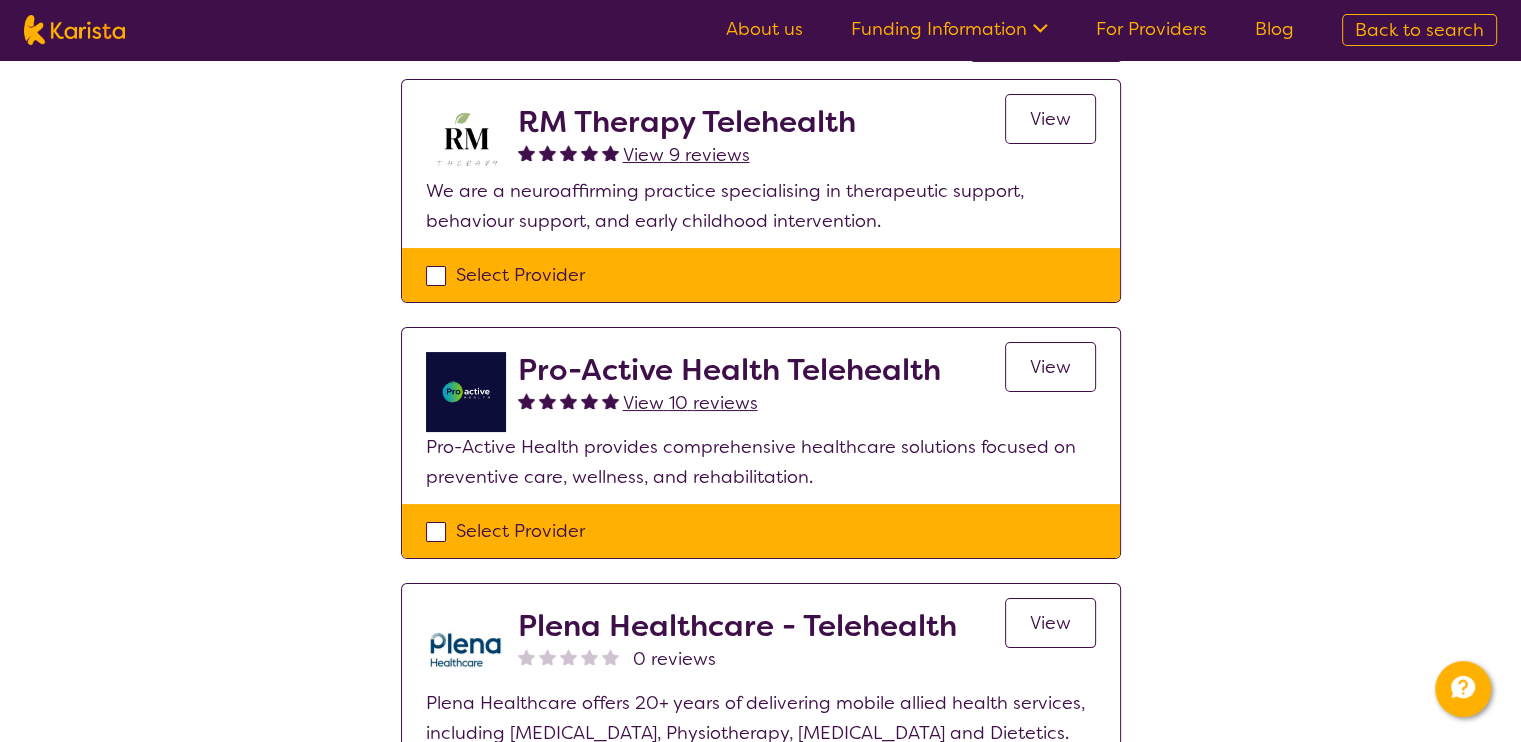 select on "[MEDICAL_DATA]" 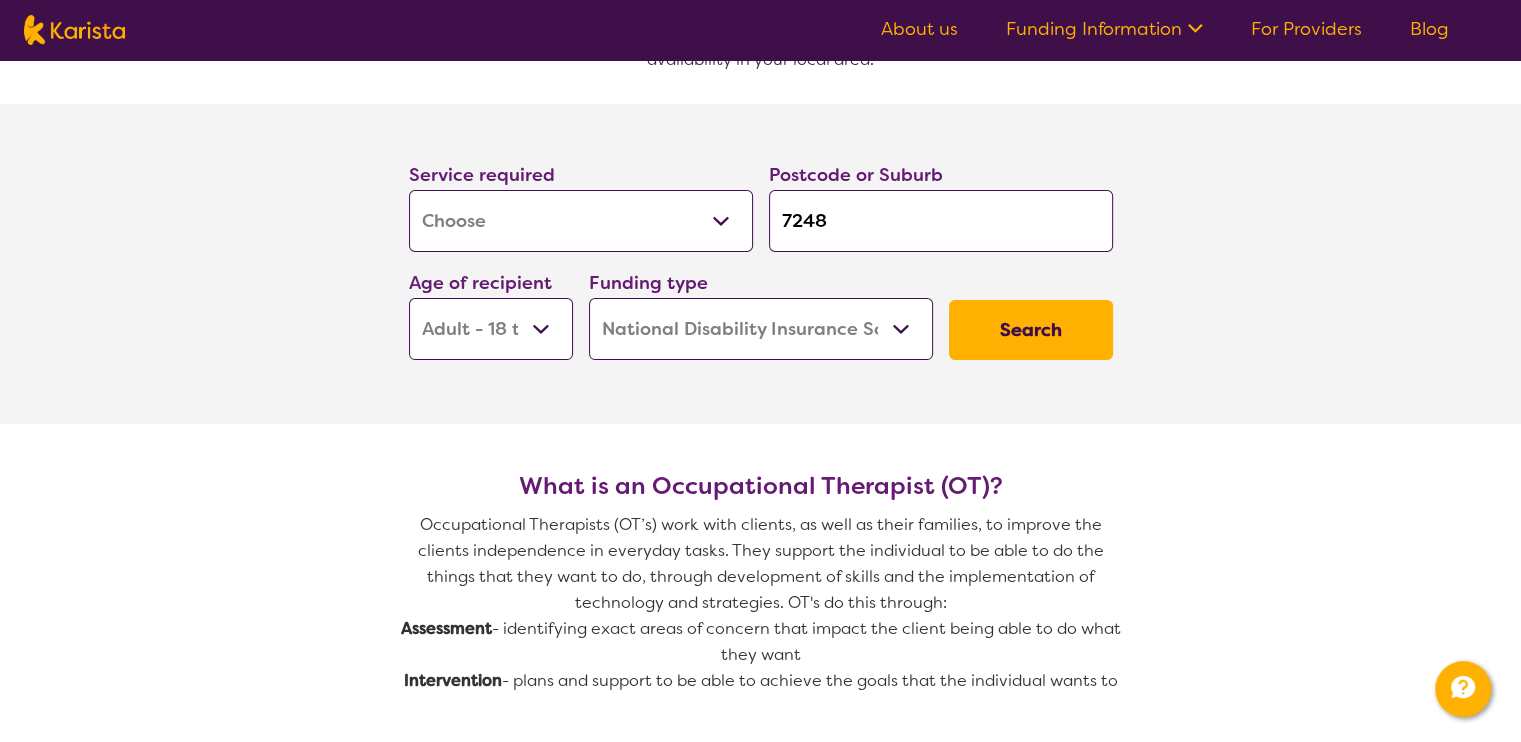 scroll, scrollTop: 0, scrollLeft: 0, axis: both 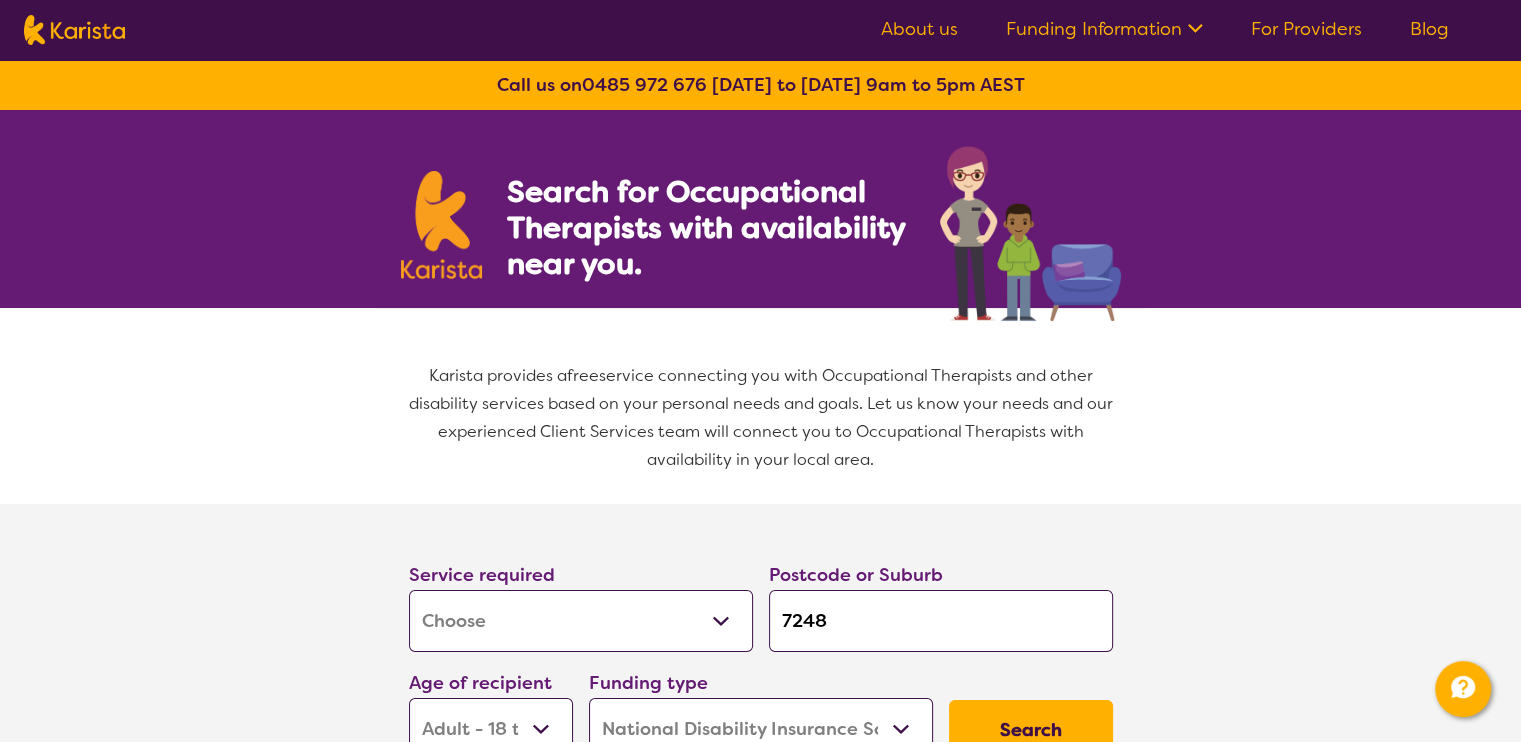 click on "Allied Health Assistant Assessment ([MEDICAL_DATA] or [MEDICAL_DATA]) Behaviour support Counselling Dietitian Domestic and home help Employment Support Exercise physiology Home Care Package Provider Key Worker NDIS Plan management NDIS Support Coordination Nursing services [MEDICAL_DATA] Personal care Physiotherapy [MEDICAL_DATA] Psychology Psychosocial Recovery Coach Respite [MEDICAL_DATA] Support worker Supported accommodation" at bounding box center [581, 621] 